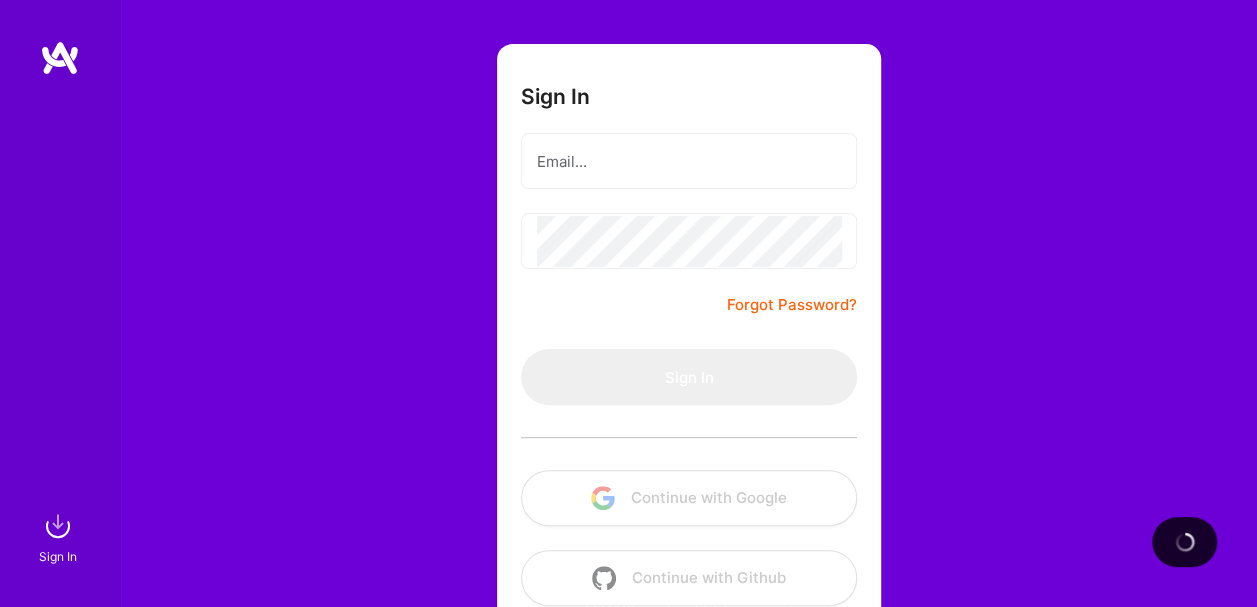 scroll, scrollTop: 108, scrollLeft: 0, axis: vertical 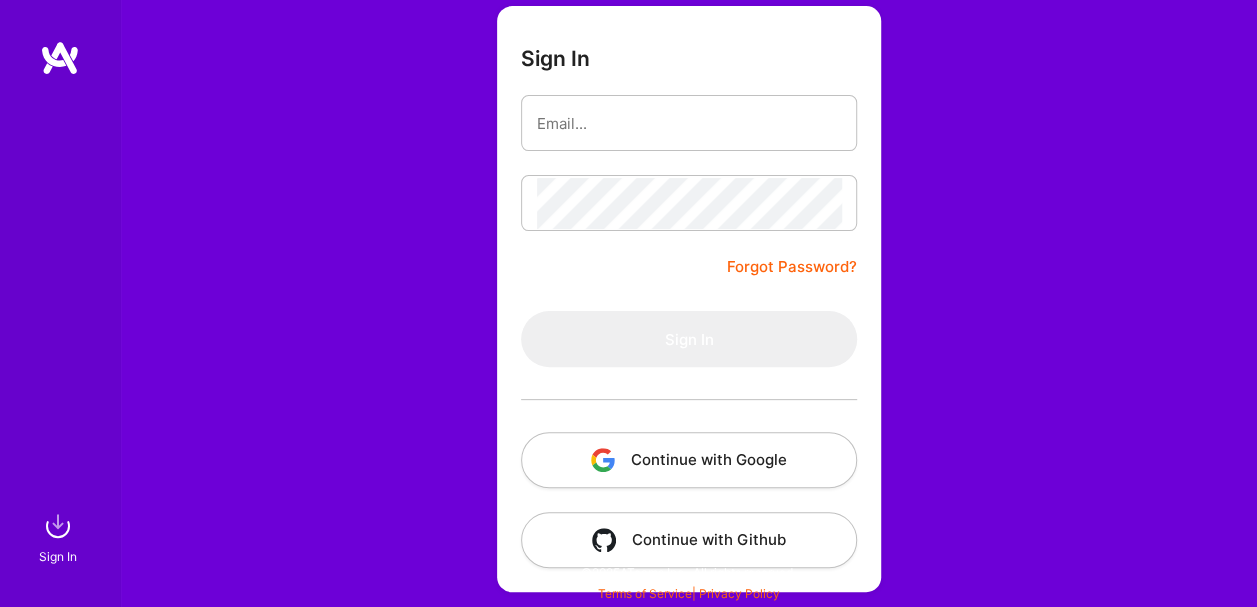 click on "Continue with Google" at bounding box center [689, 460] 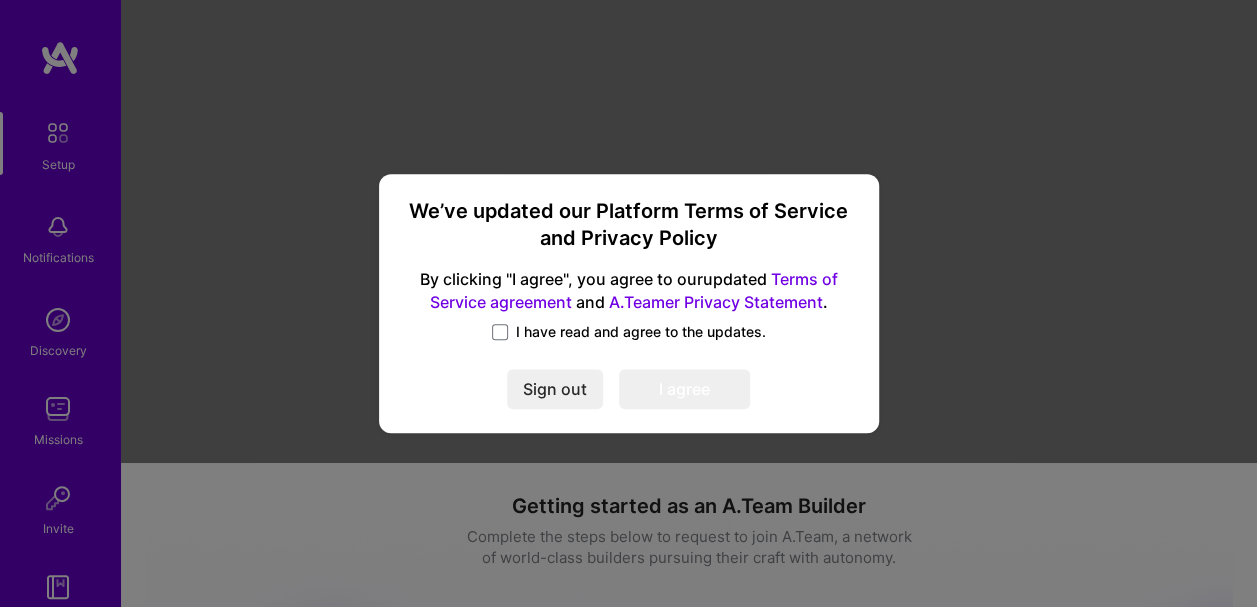 scroll, scrollTop: 0, scrollLeft: 0, axis: both 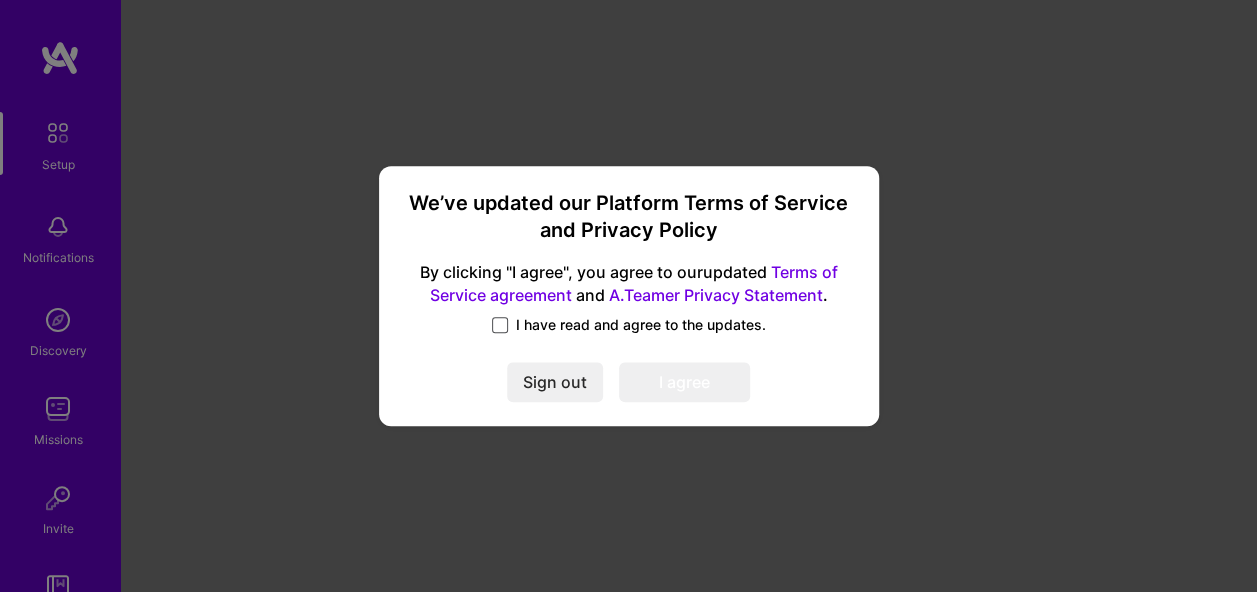 click at bounding box center (500, 325) 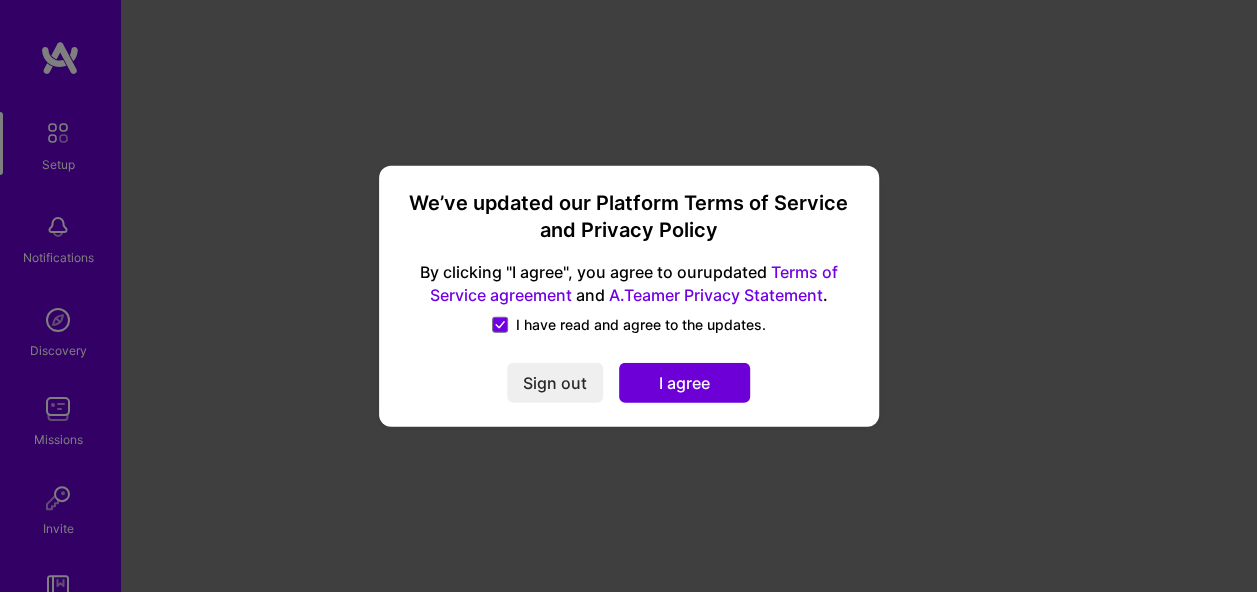 click on "I agree" at bounding box center (684, 382) 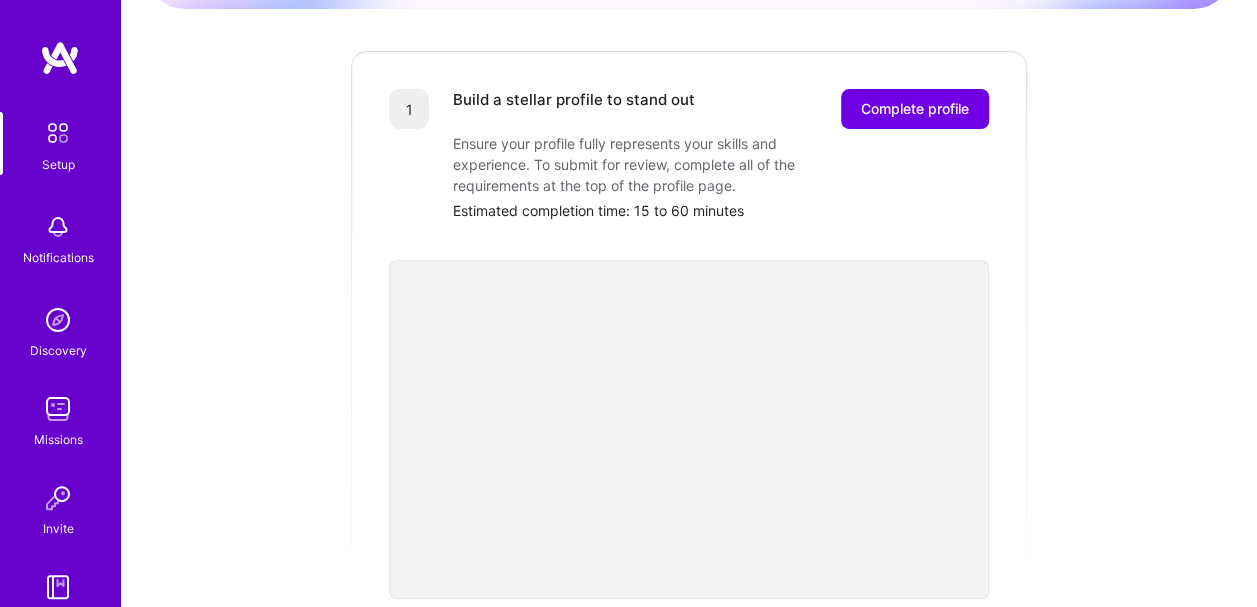 scroll, scrollTop: 245, scrollLeft: 0, axis: vertical 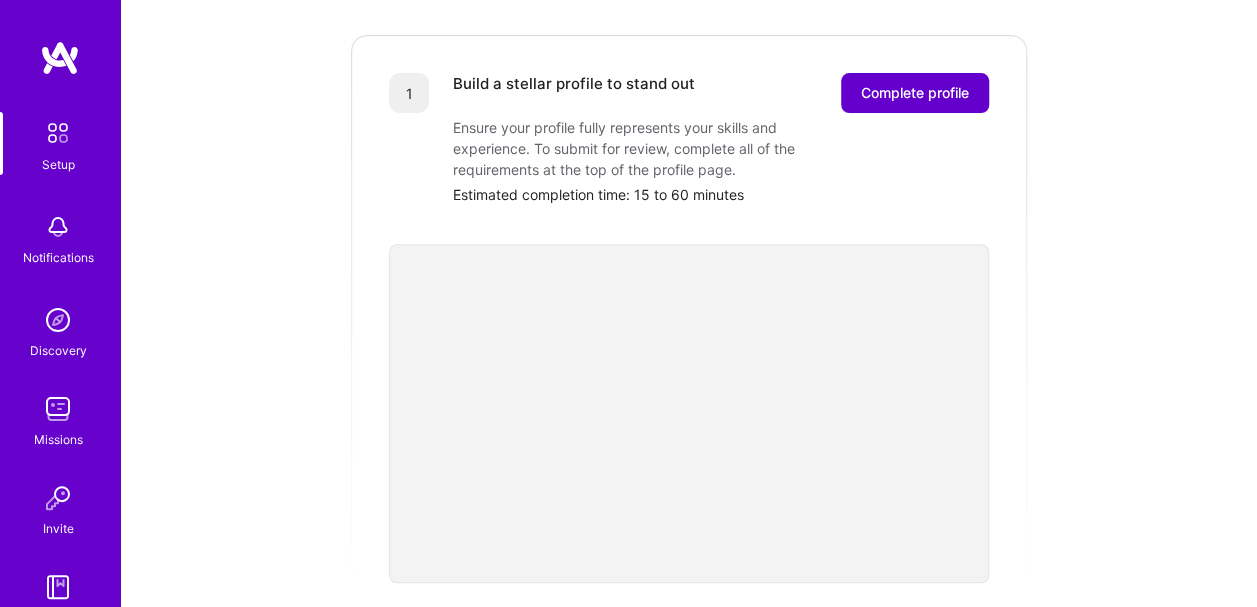 click on "Complete profile" at bounding box center (915, 93) 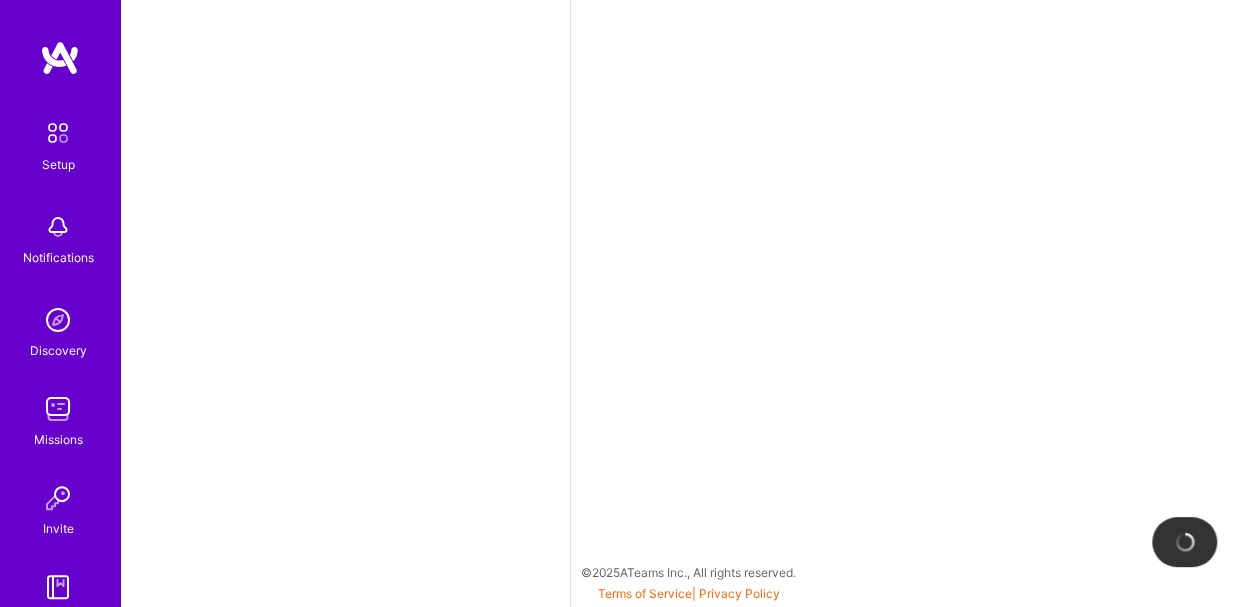scroll, scrollTop: 0, scrollLeft: 0, axis: both 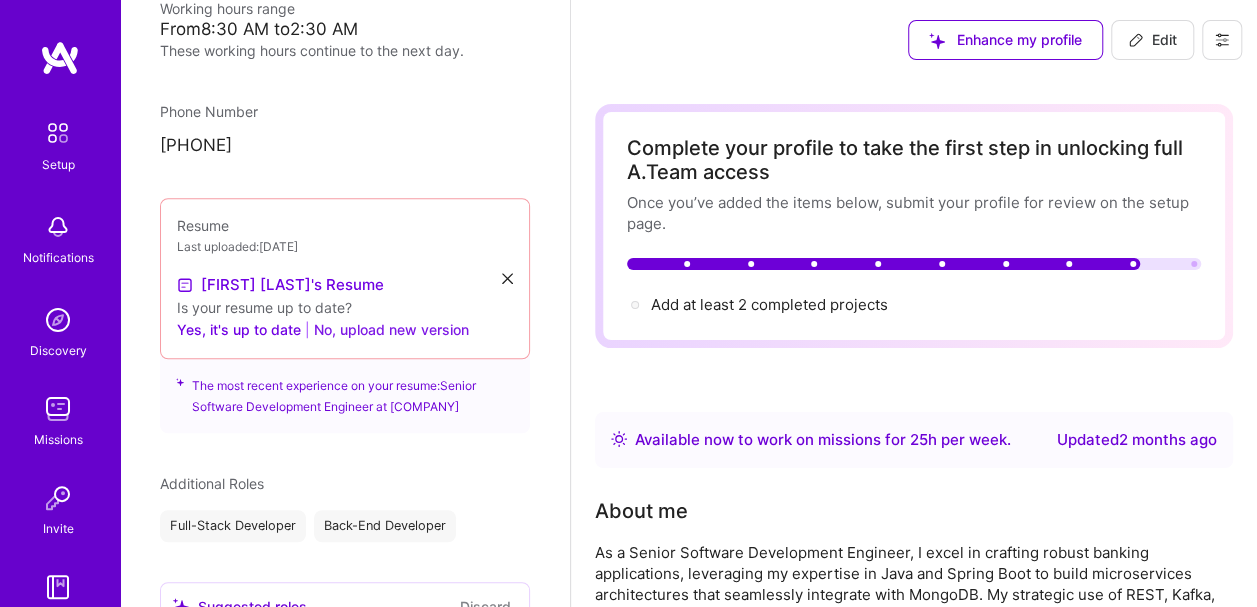 click on "No, upload new version" at bounding box center [391, 330] 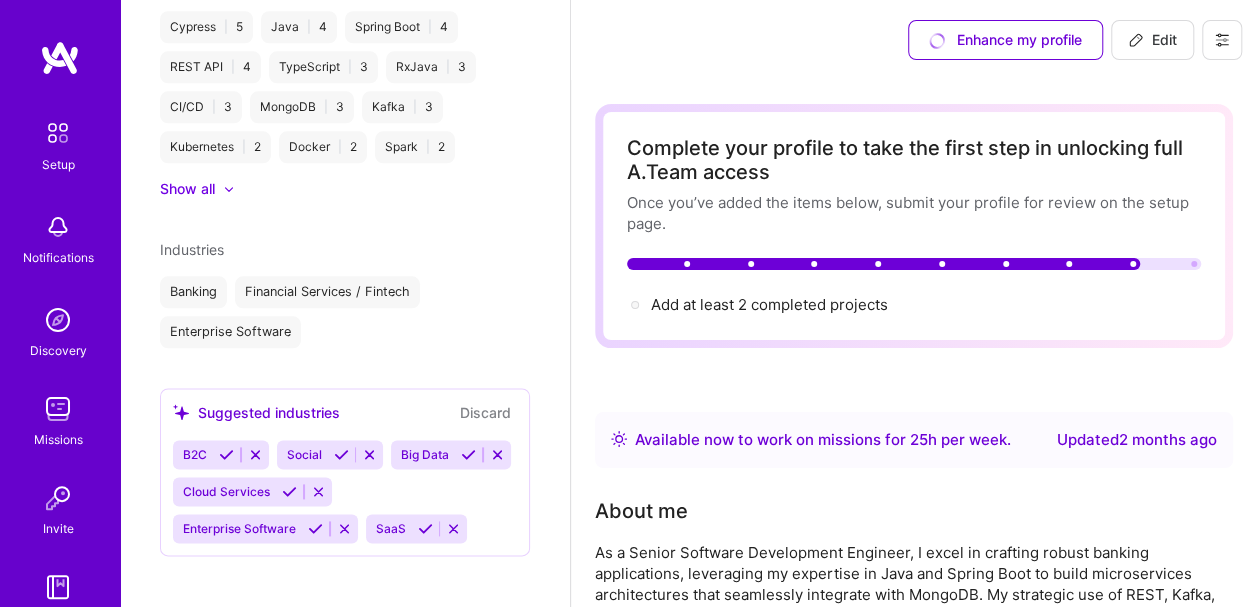 scroll, scrollTop: 1052, scrollLeft: 0, axis: vertical 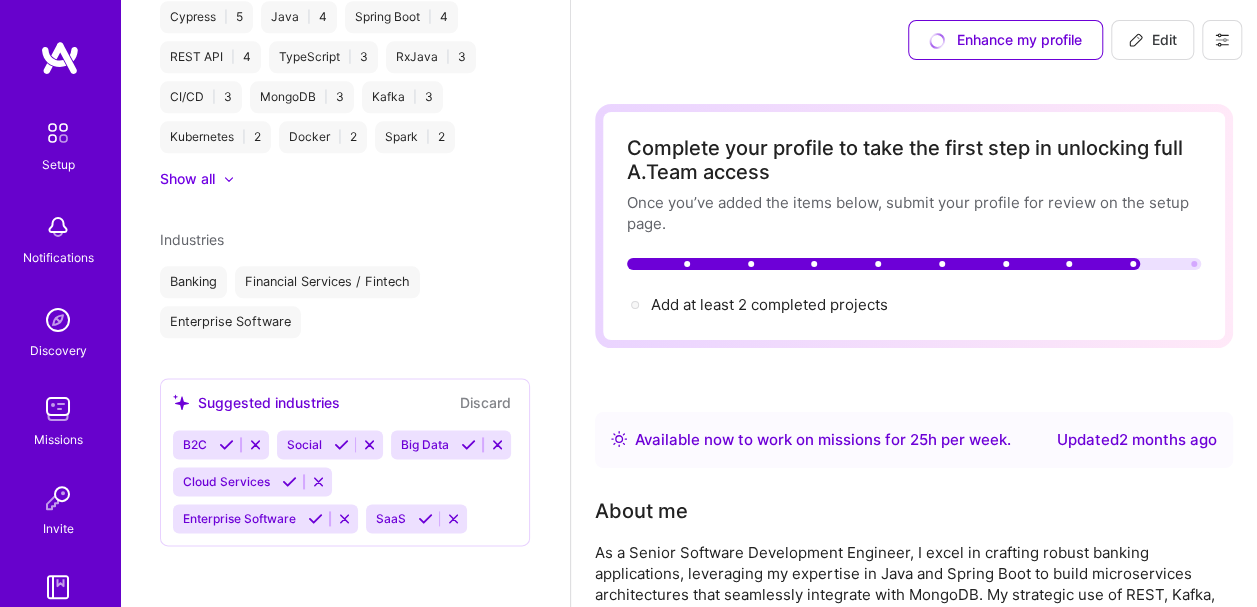 click at bounding box center (226, 444) 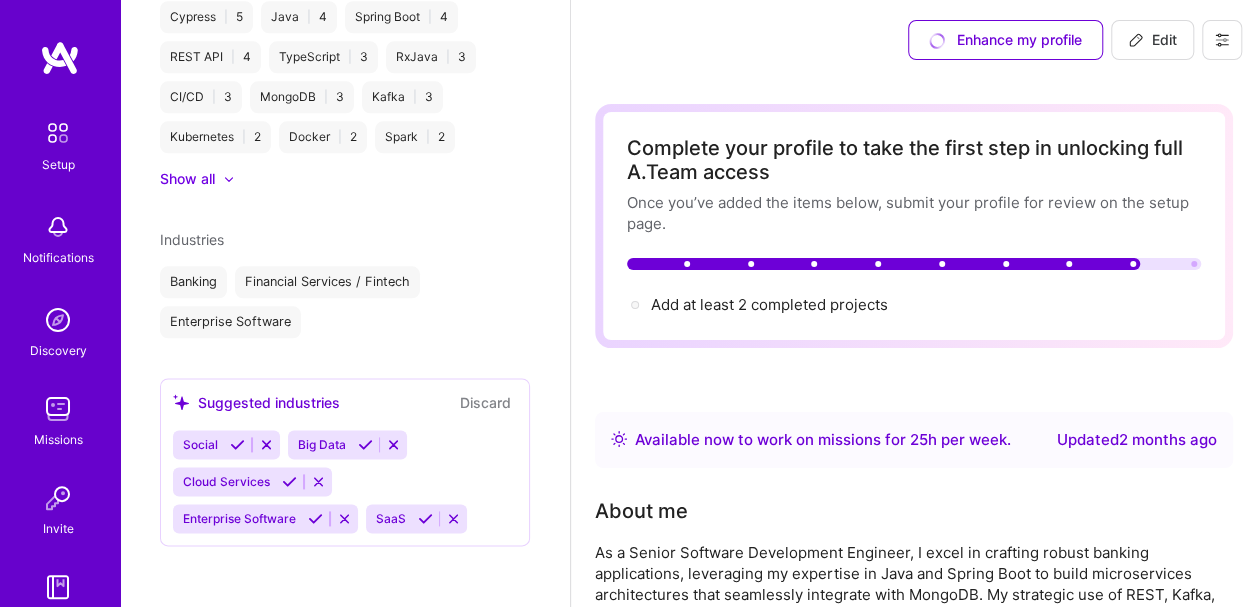 click on "Enterprise Software" at bounding box center [239, 518] 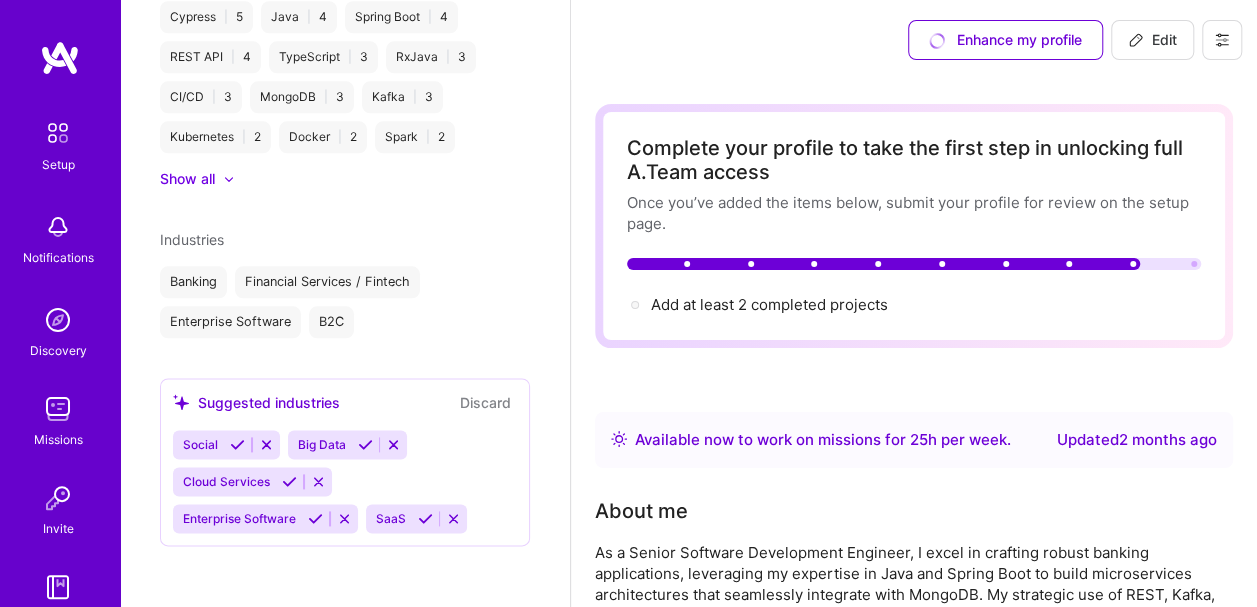 click on "Enterprise Software" at bounding box center [239, 518] 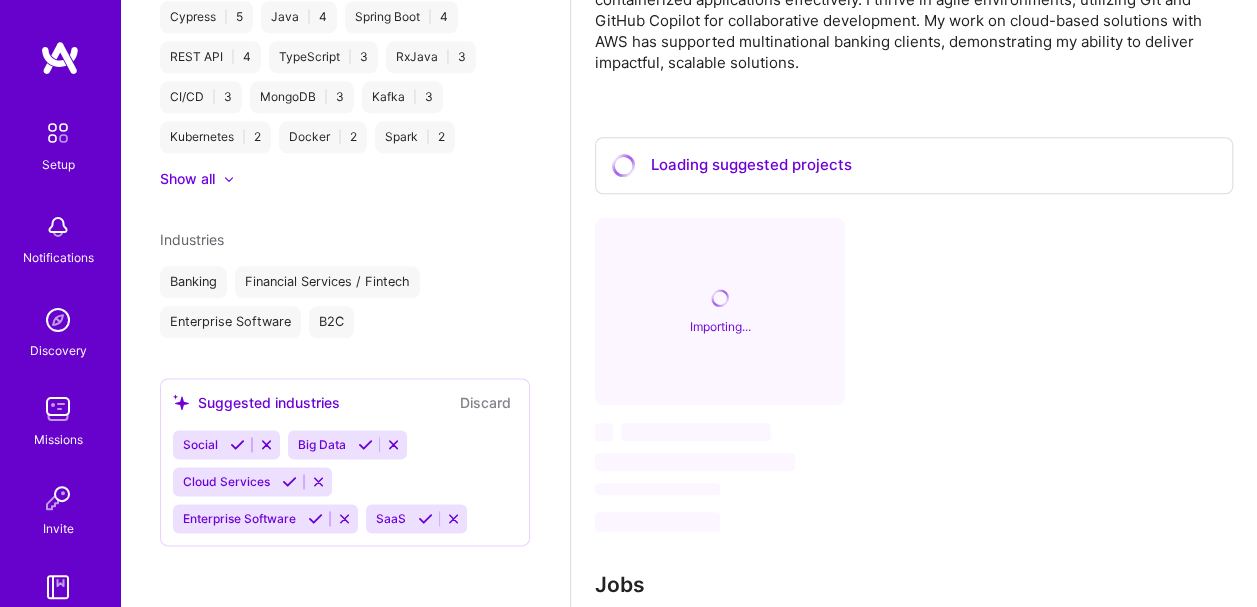 scroll, scrollTop: 719, scrollLeft: 0, axis: vertical 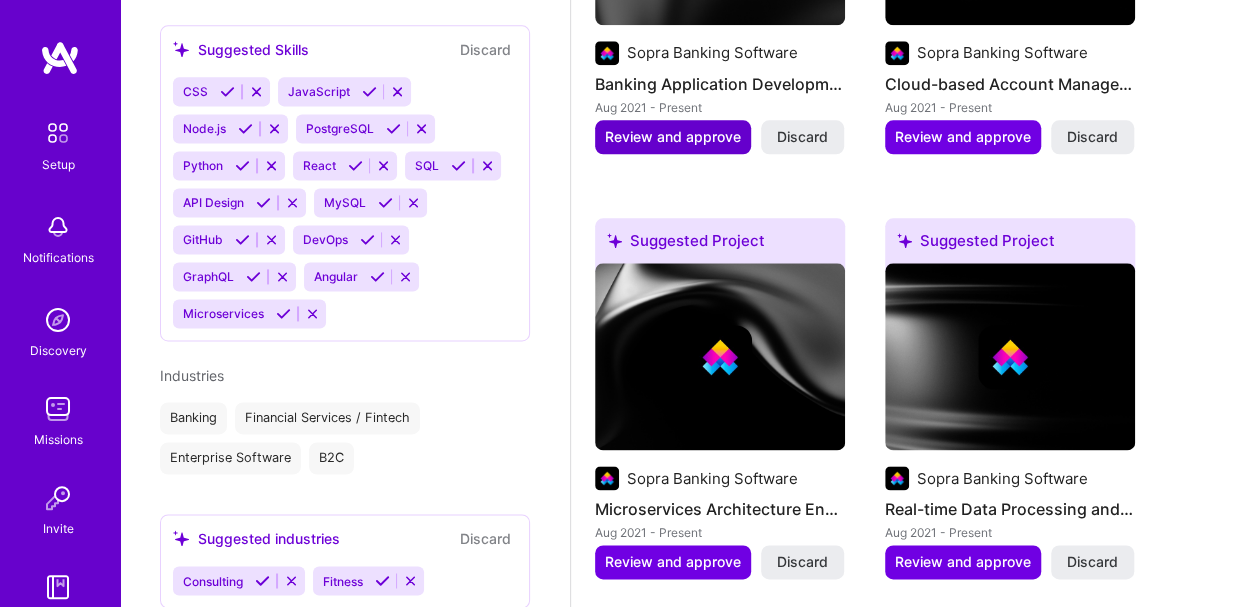 click on "Review and approve" at bounding box center [673, 137] 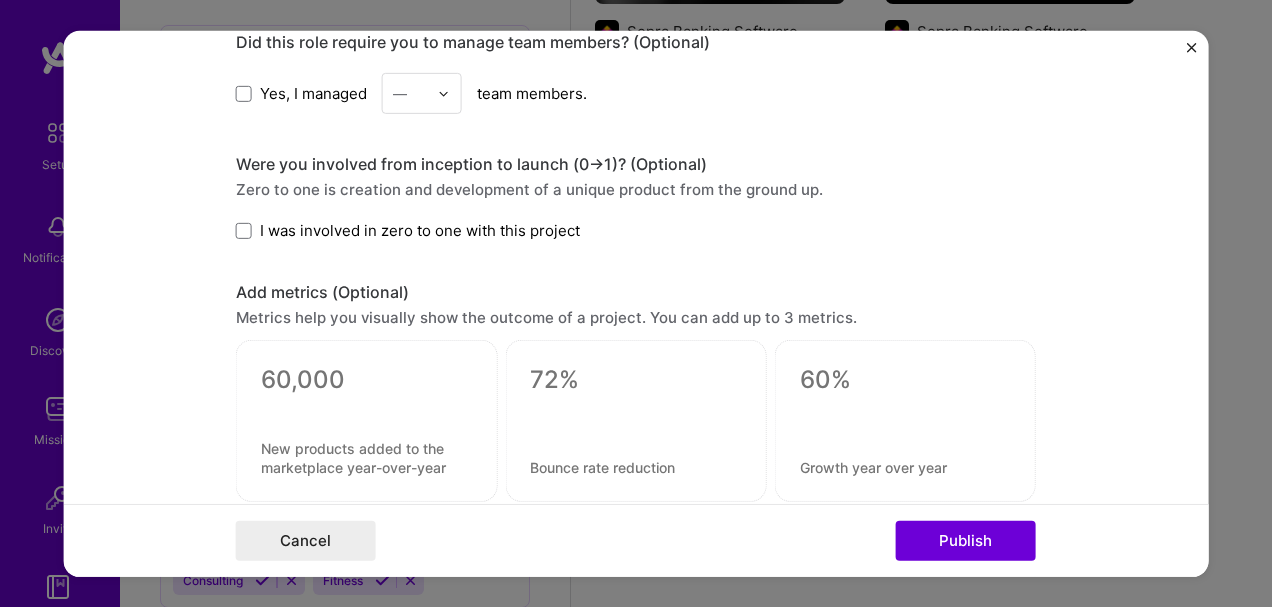 scroll, scrollTop: 1572, scrollLeft: 0, axis: vertical 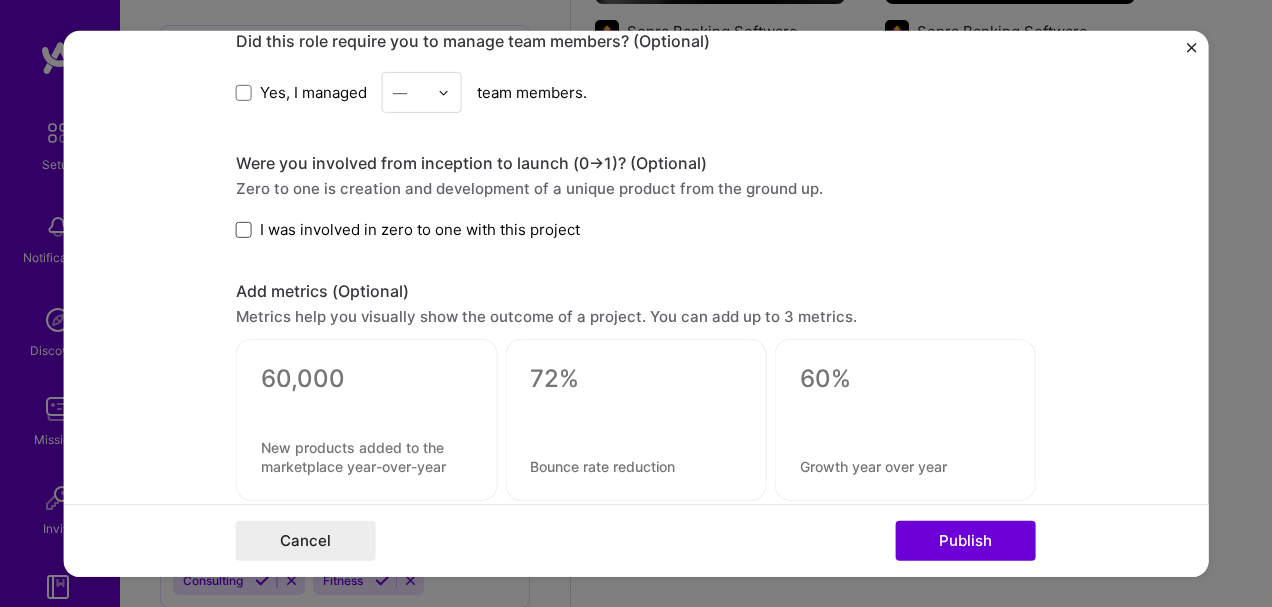 click at bounding box center [244, 230] 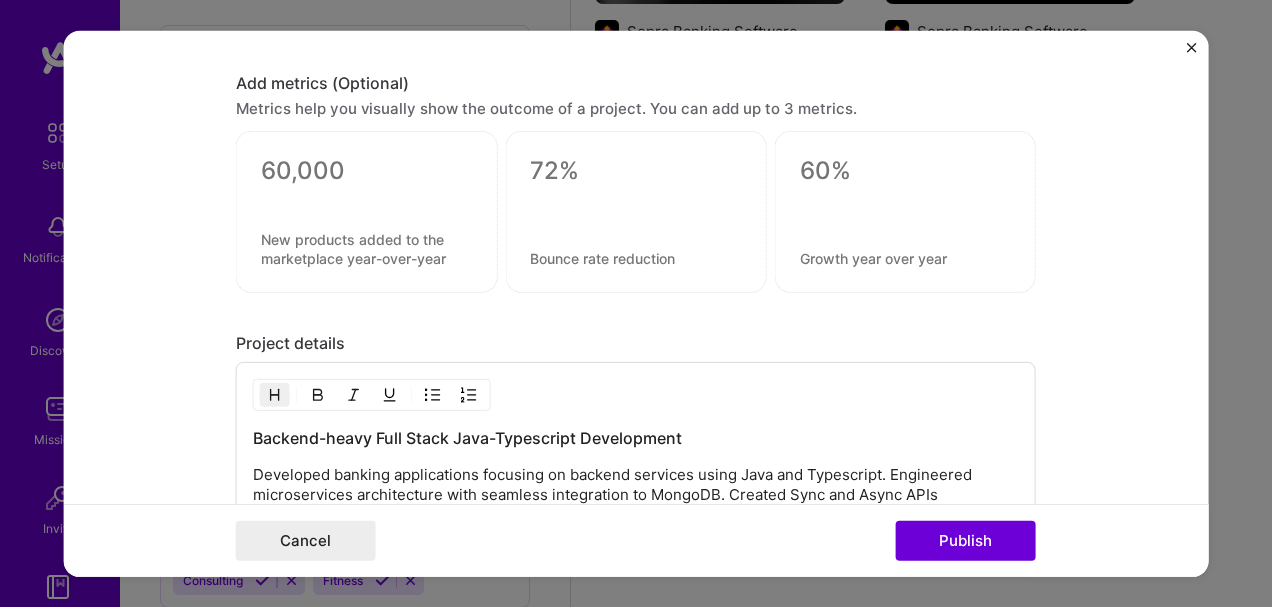 scroll, scrollTop: 1779, scrollLeft: 0, axis: vertical 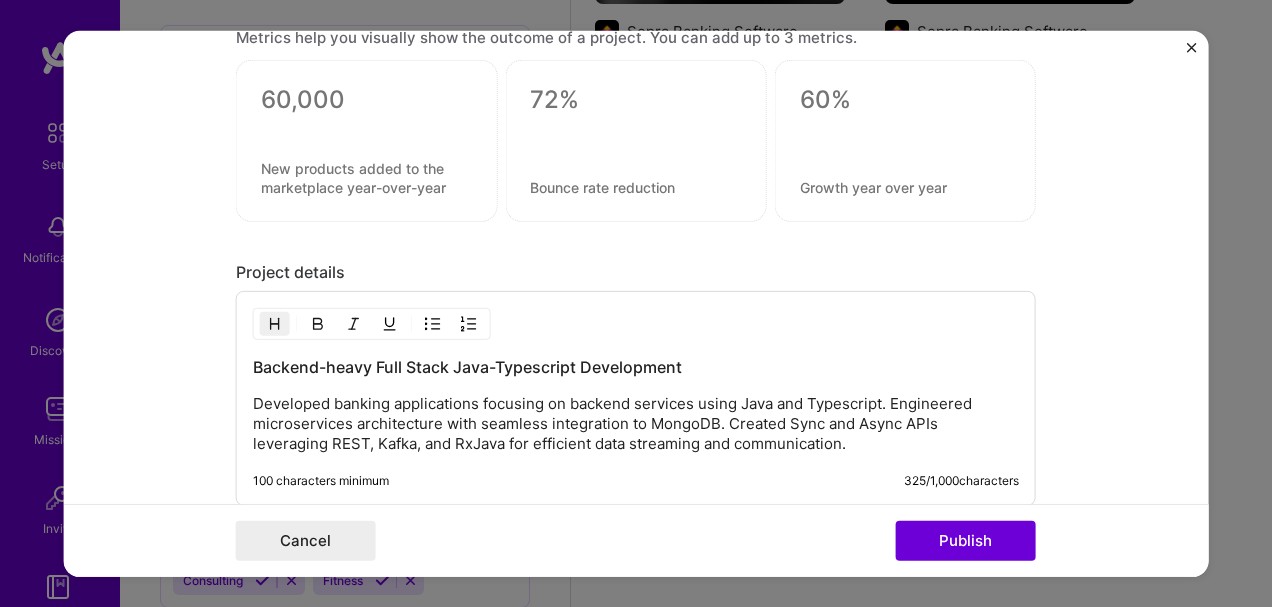 click at bounding box center [366, 125] 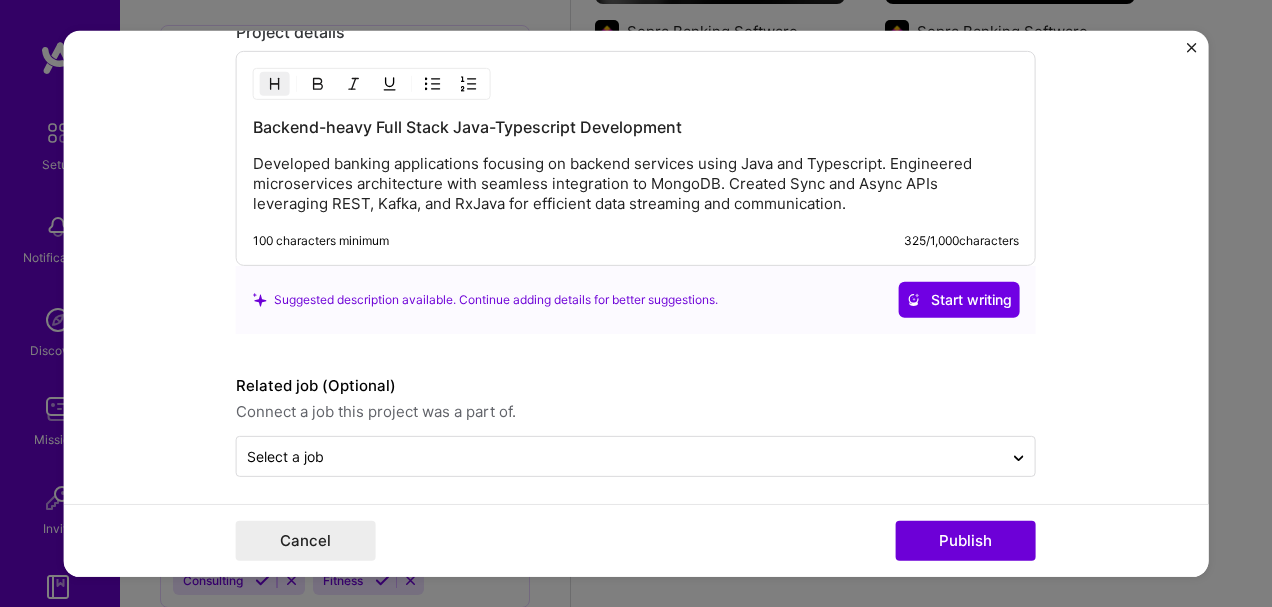 scroll, scrollTop: 2092, scrollLeft: 0, axis: vertical 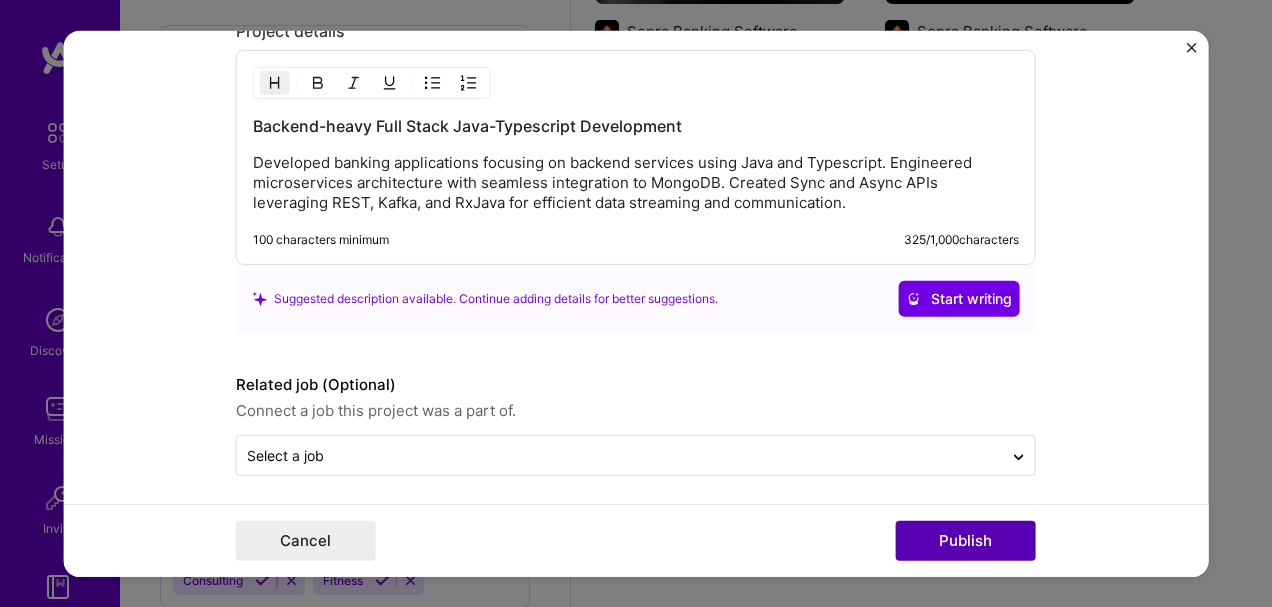 click on "Publish" at bounding box center [966, 541] 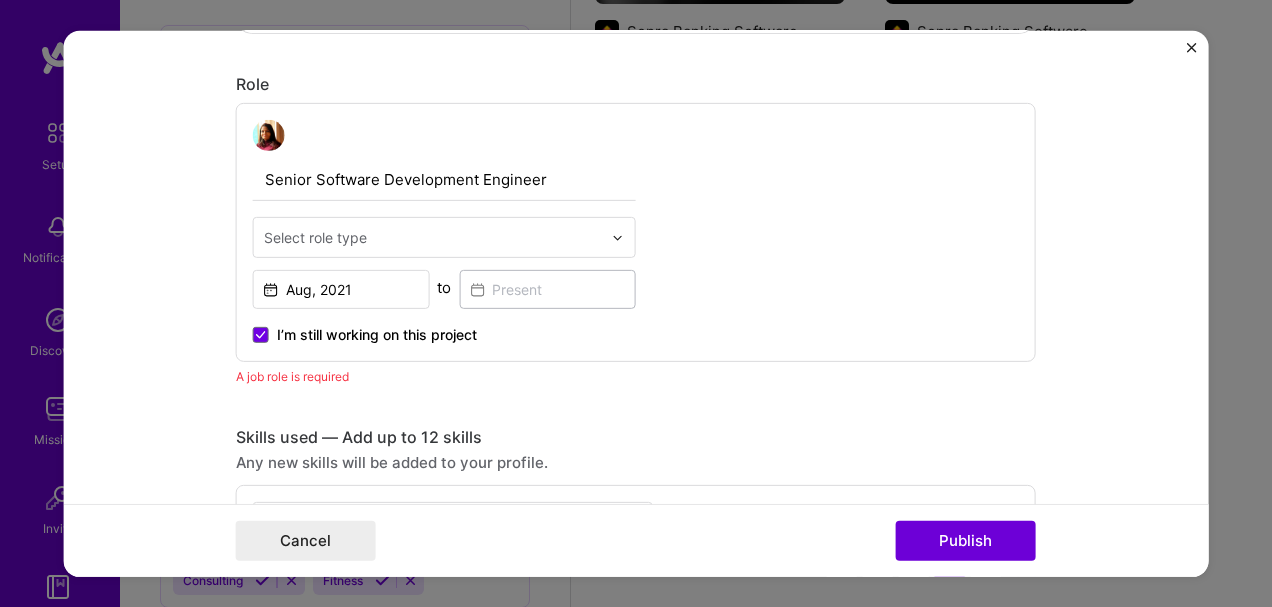 scroll, scrollTop: 620, scrollLeft: 0, axis: vertical 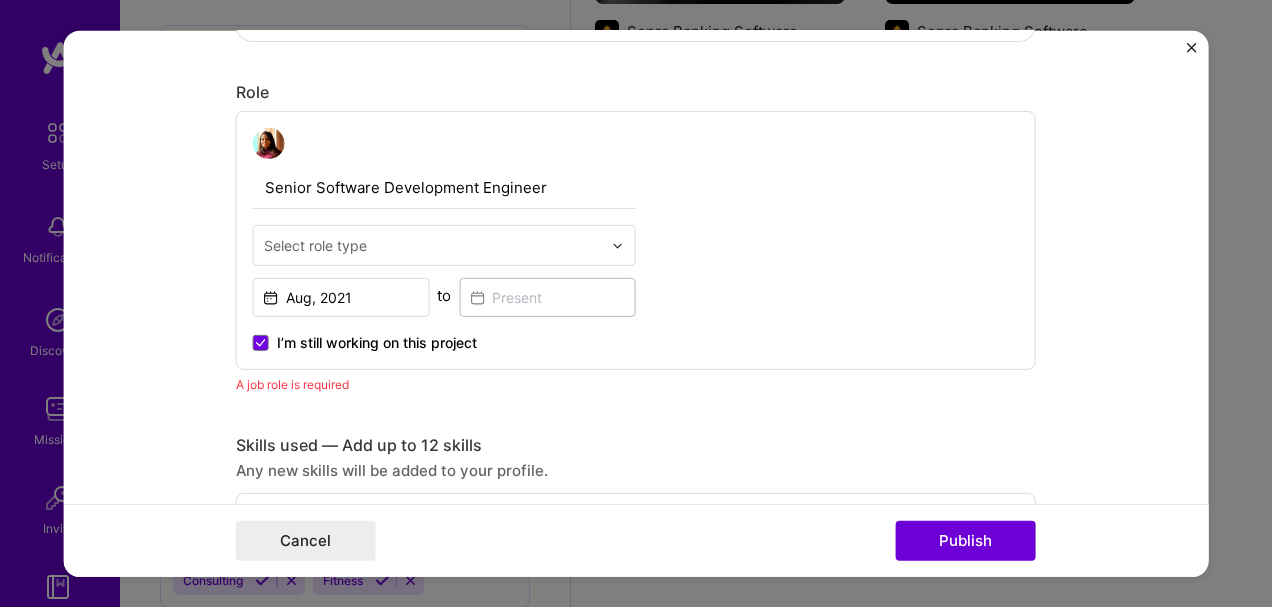 click at bounding box center (433, 245) 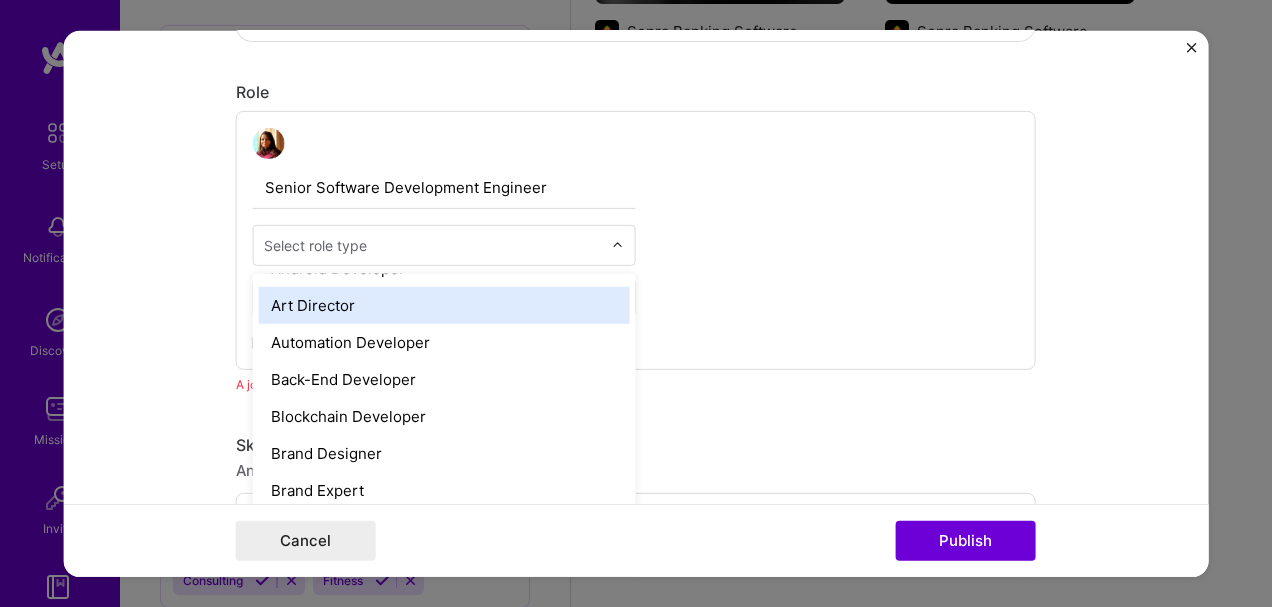 scroll, scrollTop: 253, scrollLeft: 0, axis: vertical 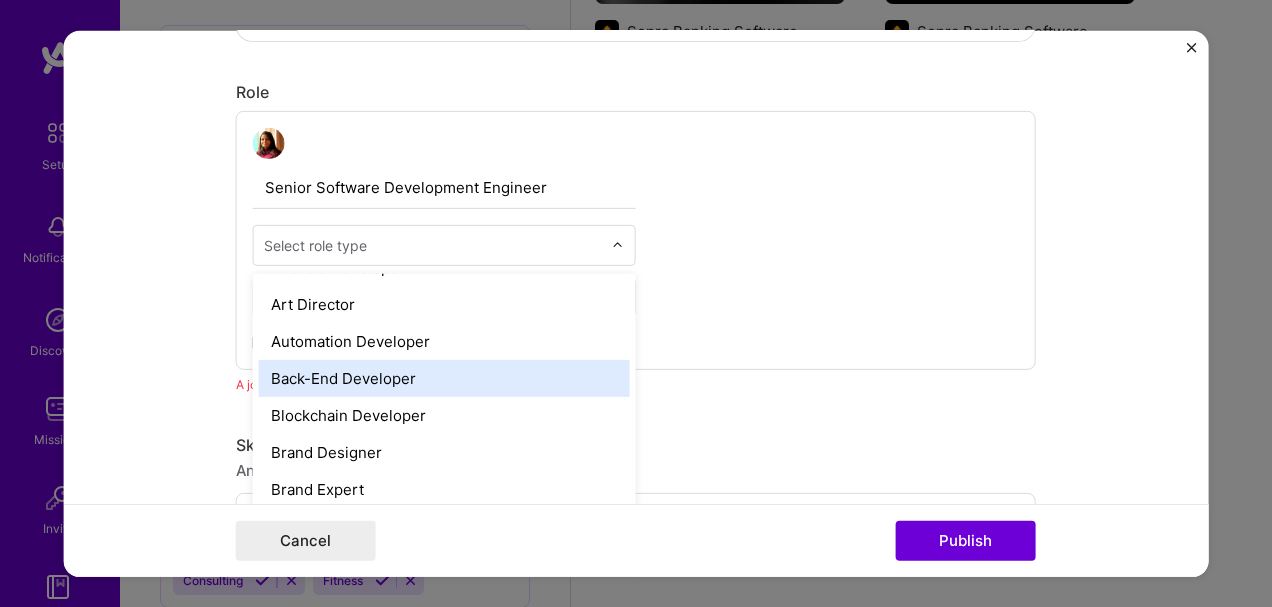 click on "Back-End Developer" at bounding box center (444, 378) 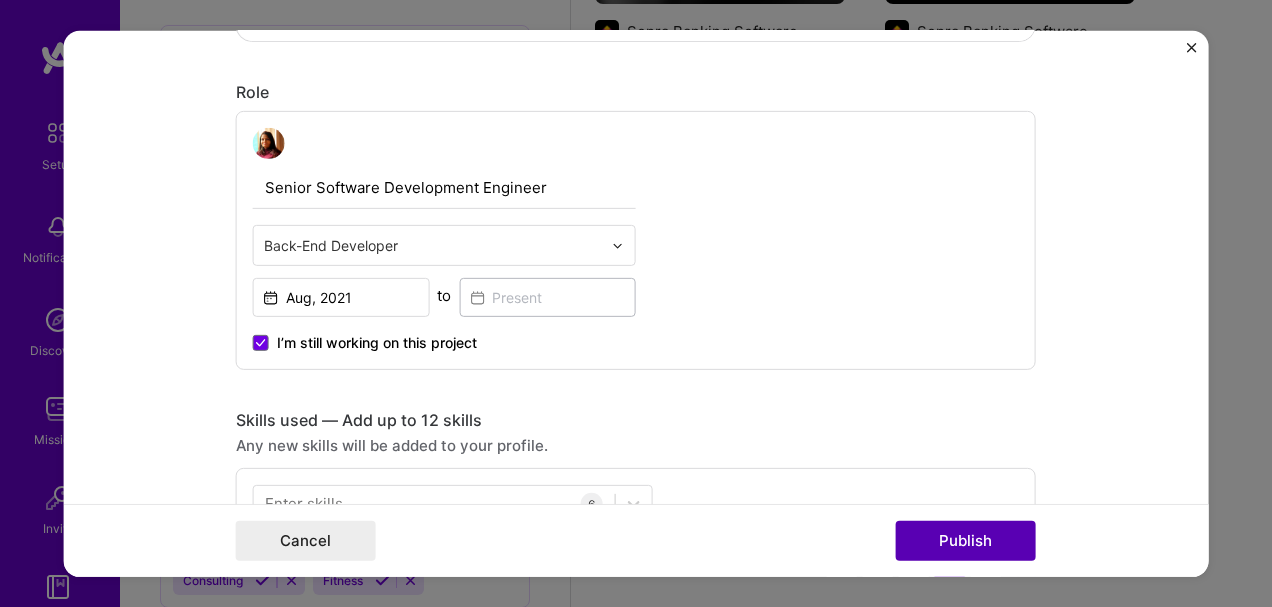 click on "Publish" at bounding box center [966, 541] 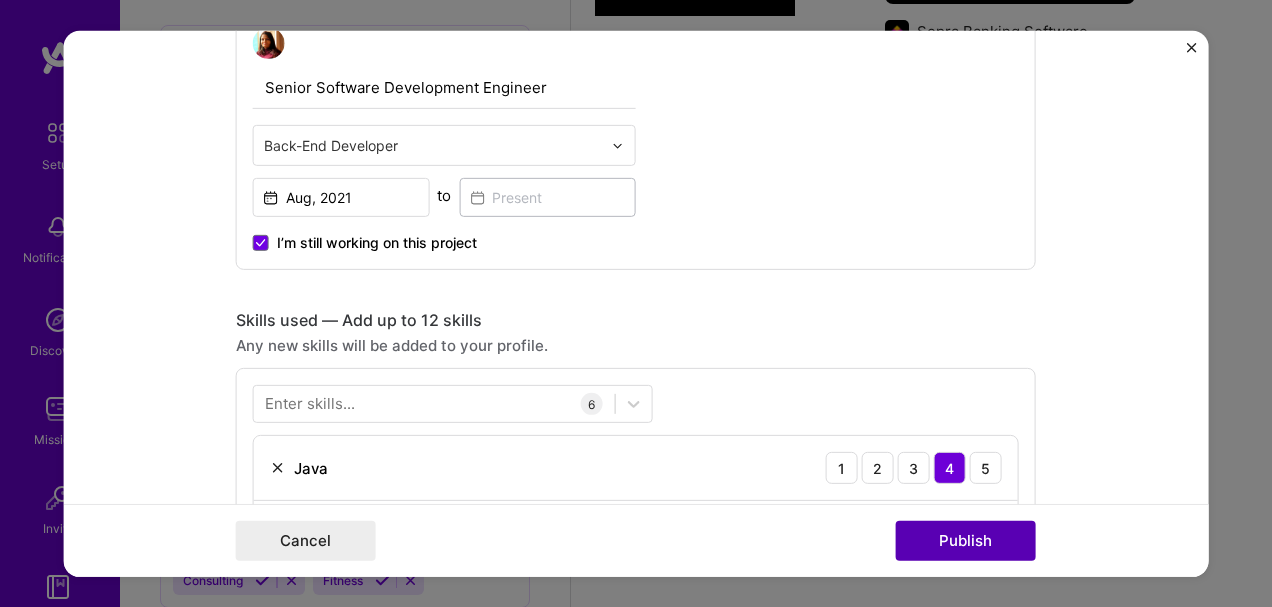 type 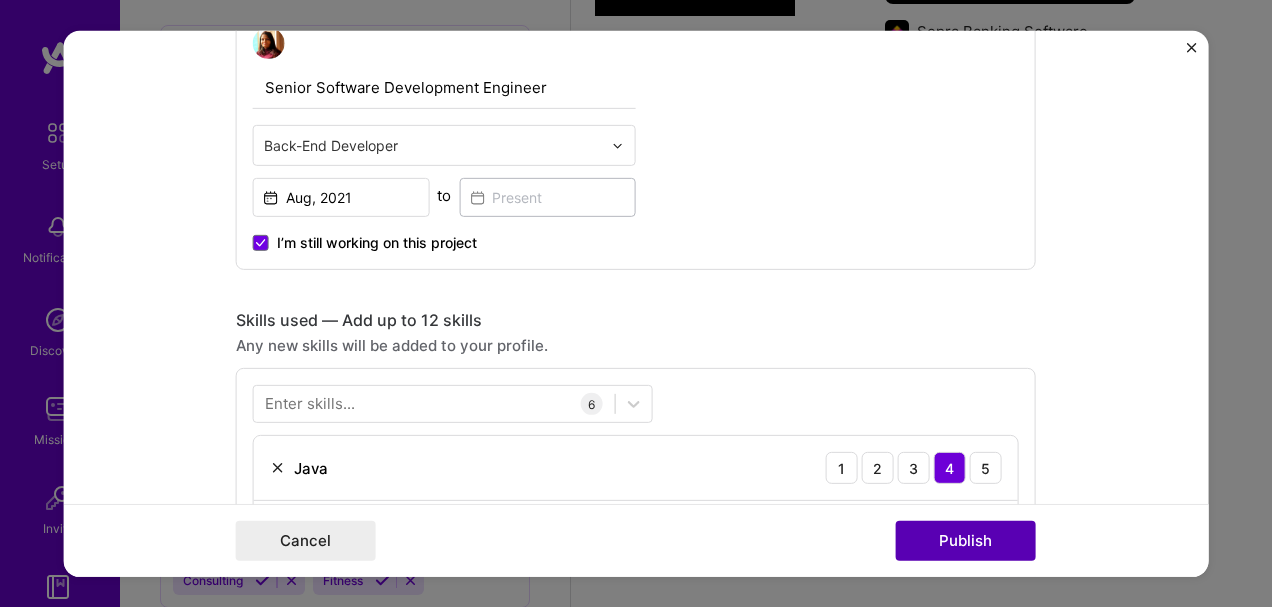 type 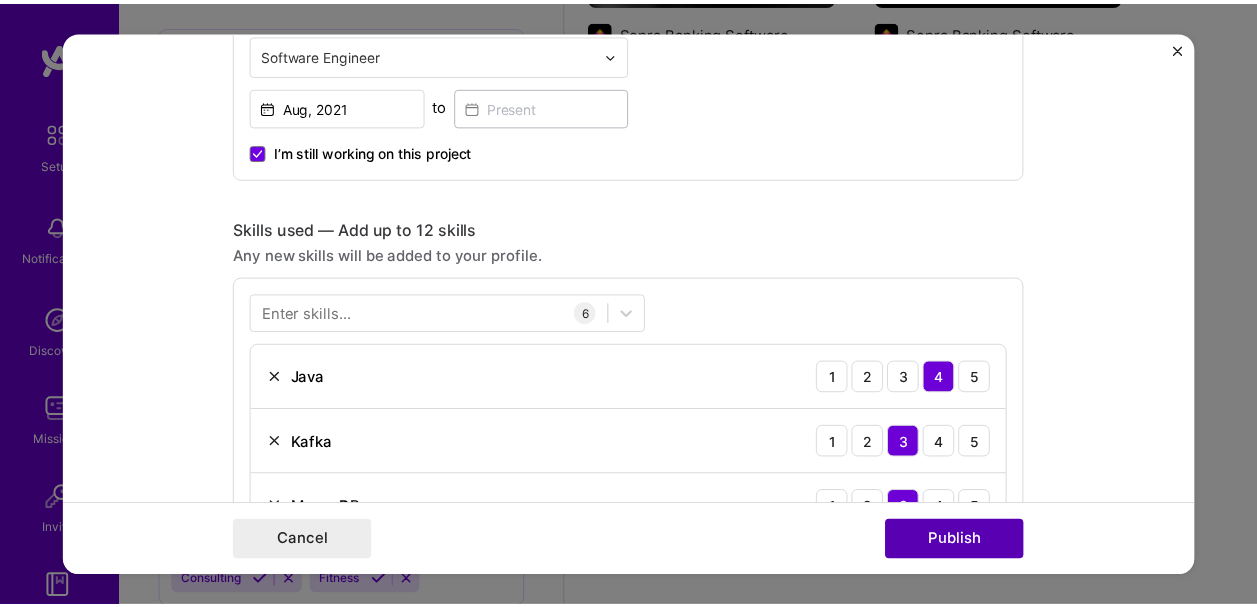 scroll, scrollTop: 630, scrollLeft: 0, axis: vertical 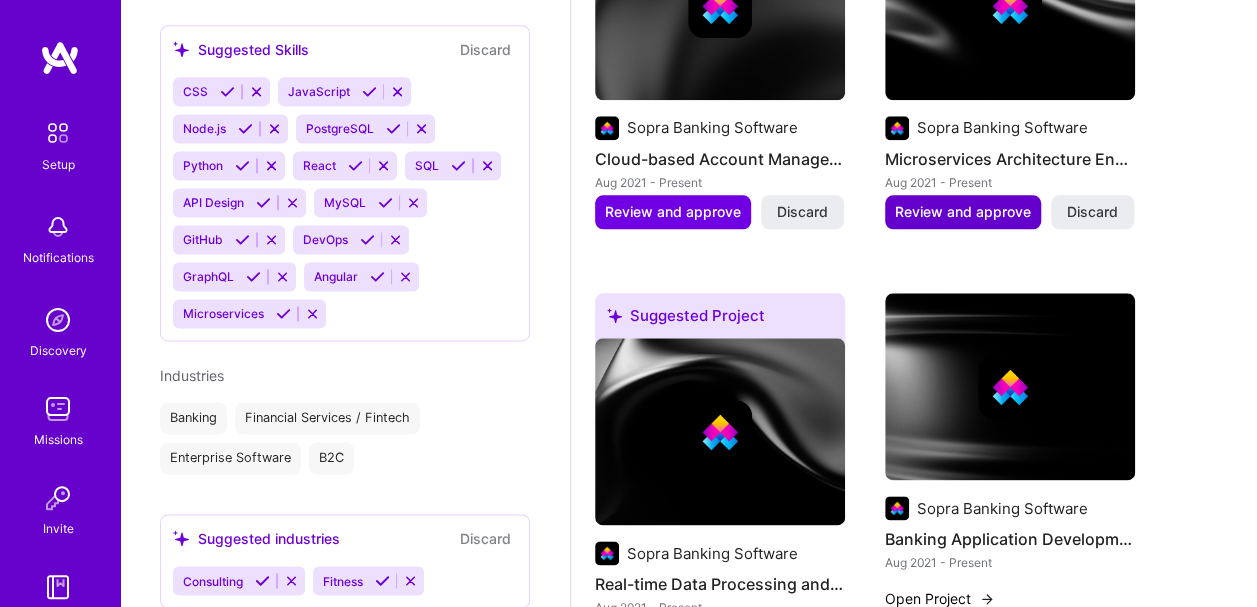 click on "Review and approve" at bounding box center [963, 212] 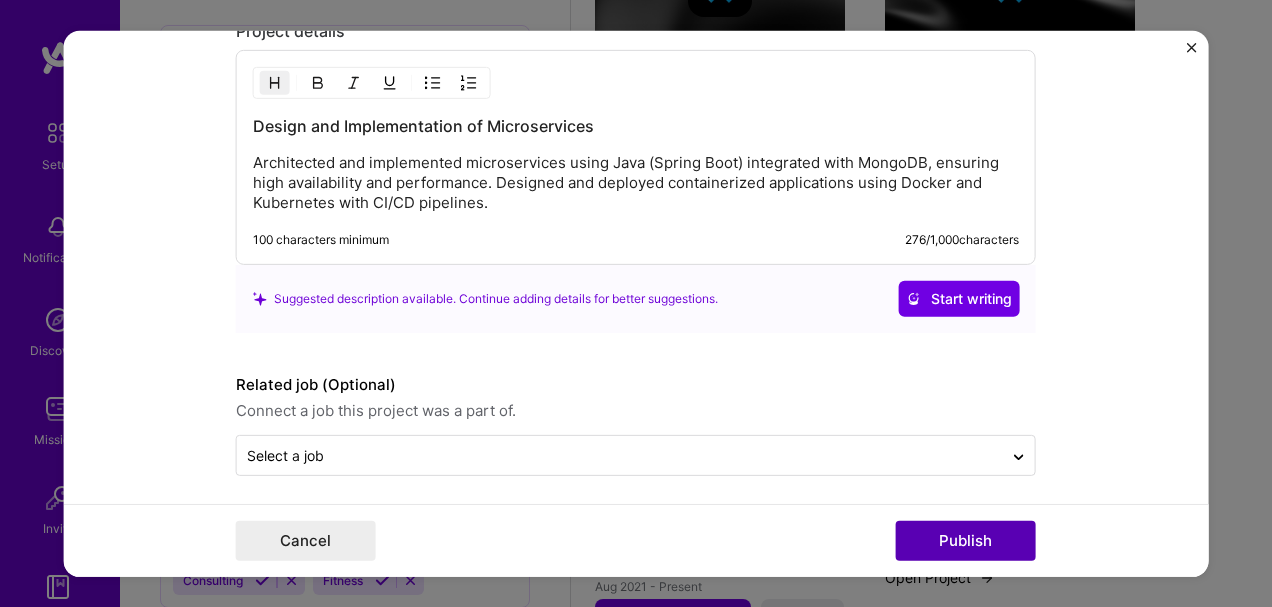 click on "Publish" at bounding box center (966, 541) 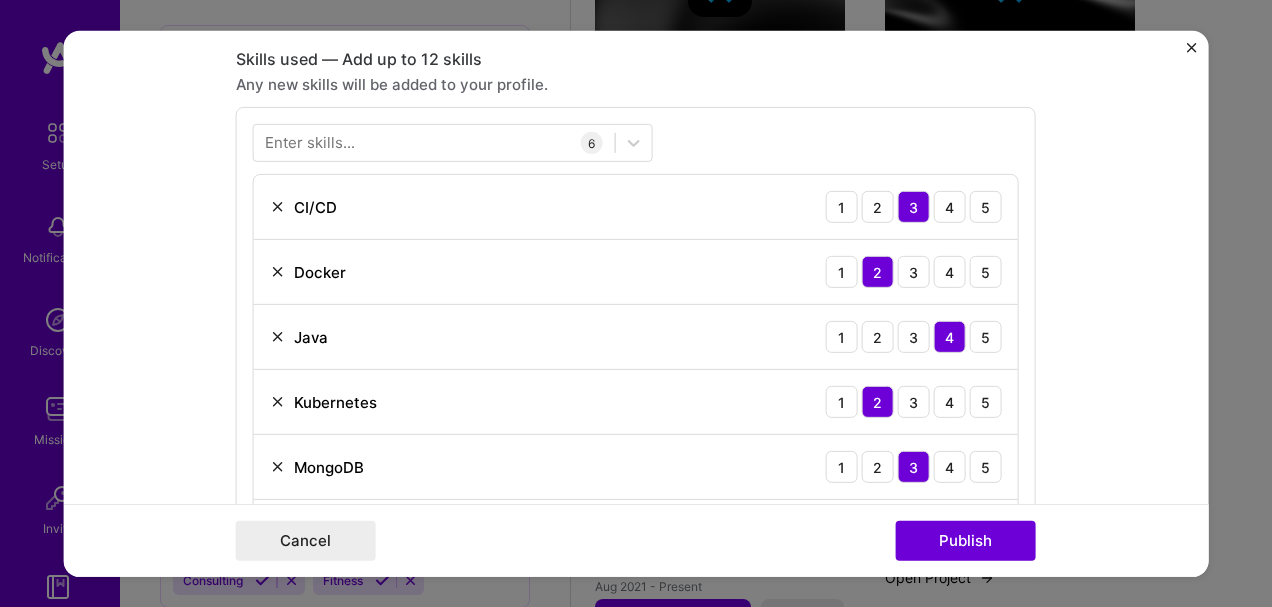 scroll, scrollTop: 670, scrollLeft: 0, axis: vertical 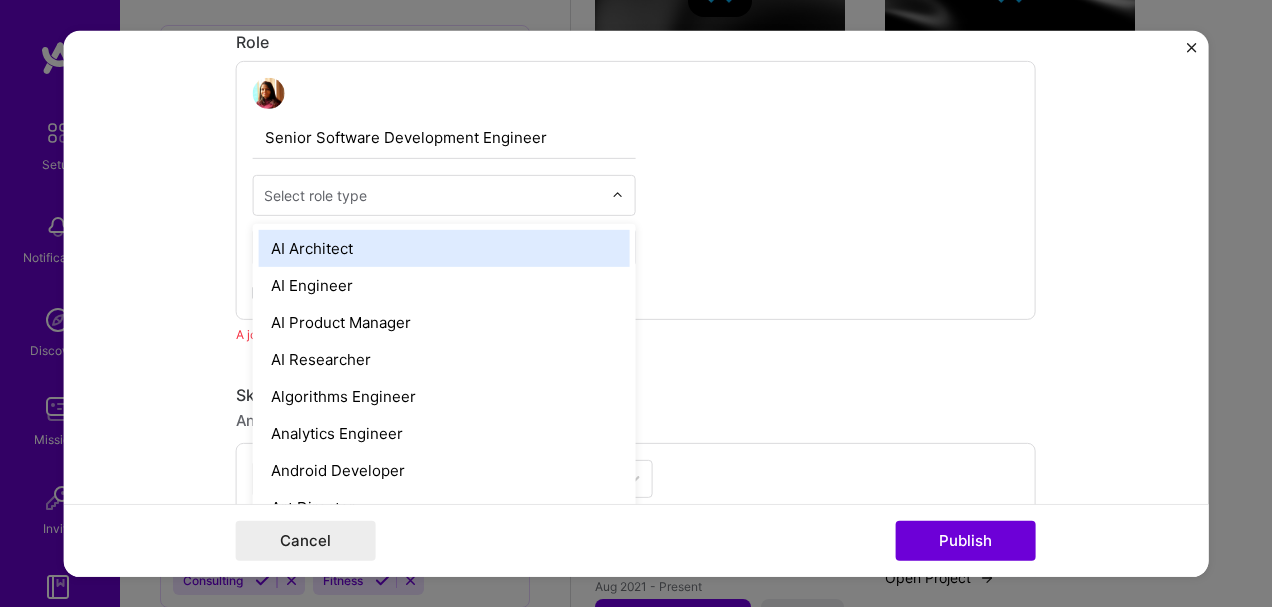 click at bounding box center [433, 195] 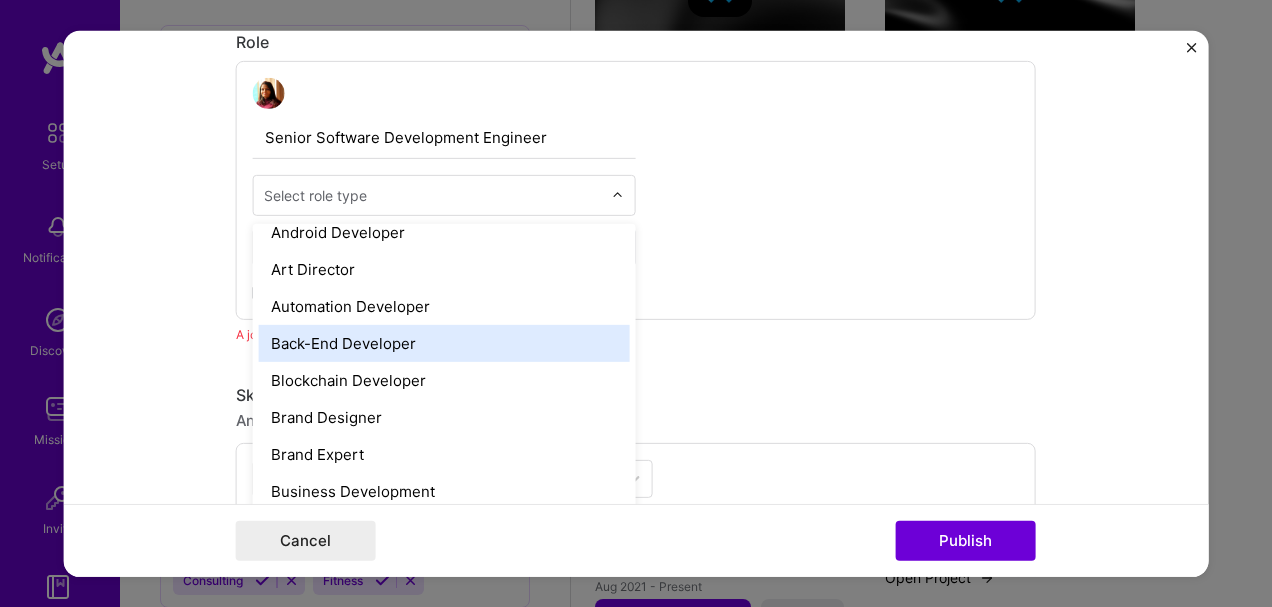 scroll, scrollTop: 239, scrollLeft: 0, axis: vertical 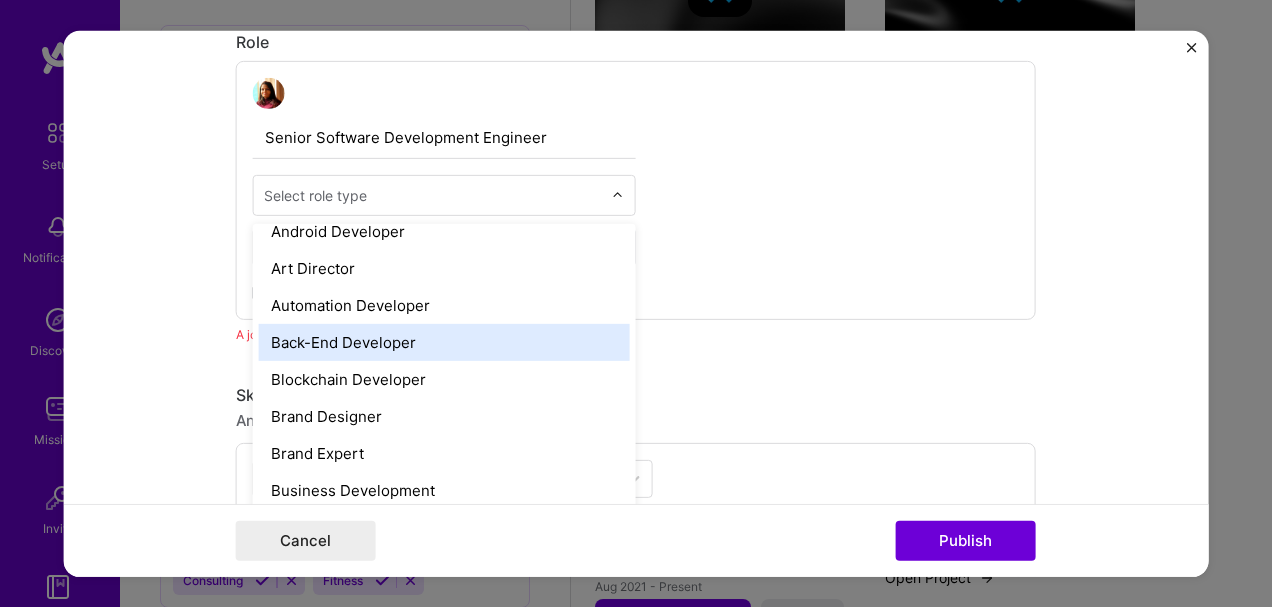 click on "Back-End Developer" at bounding box center (444, 342) 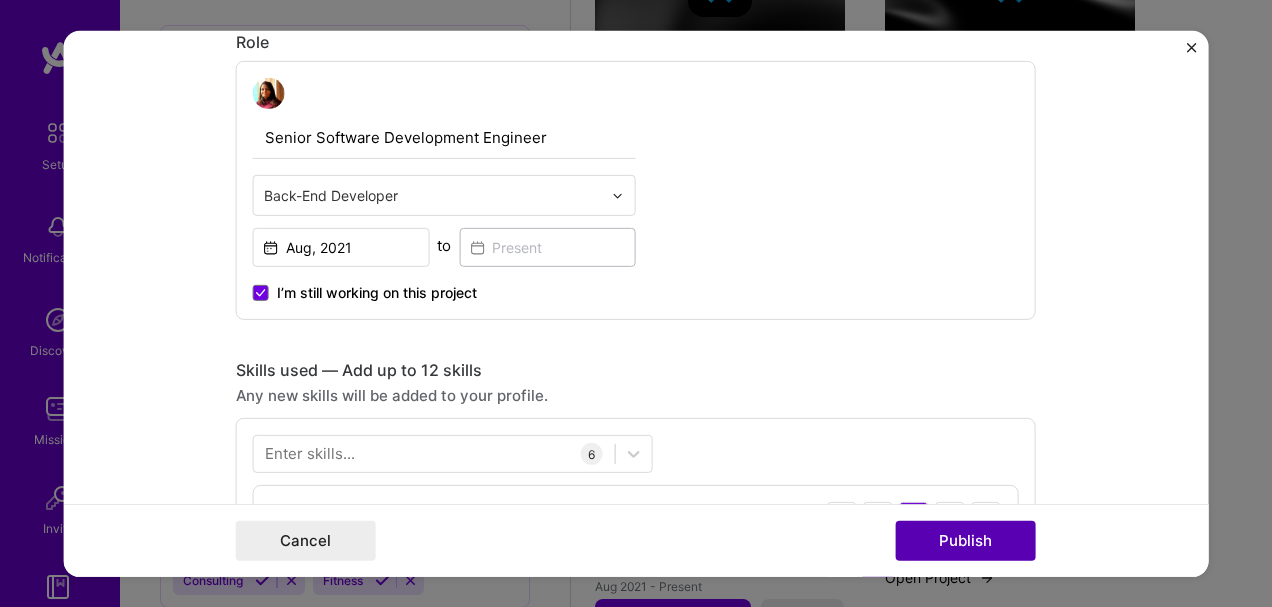 click on "Publish" at bounding box center [966, 541] 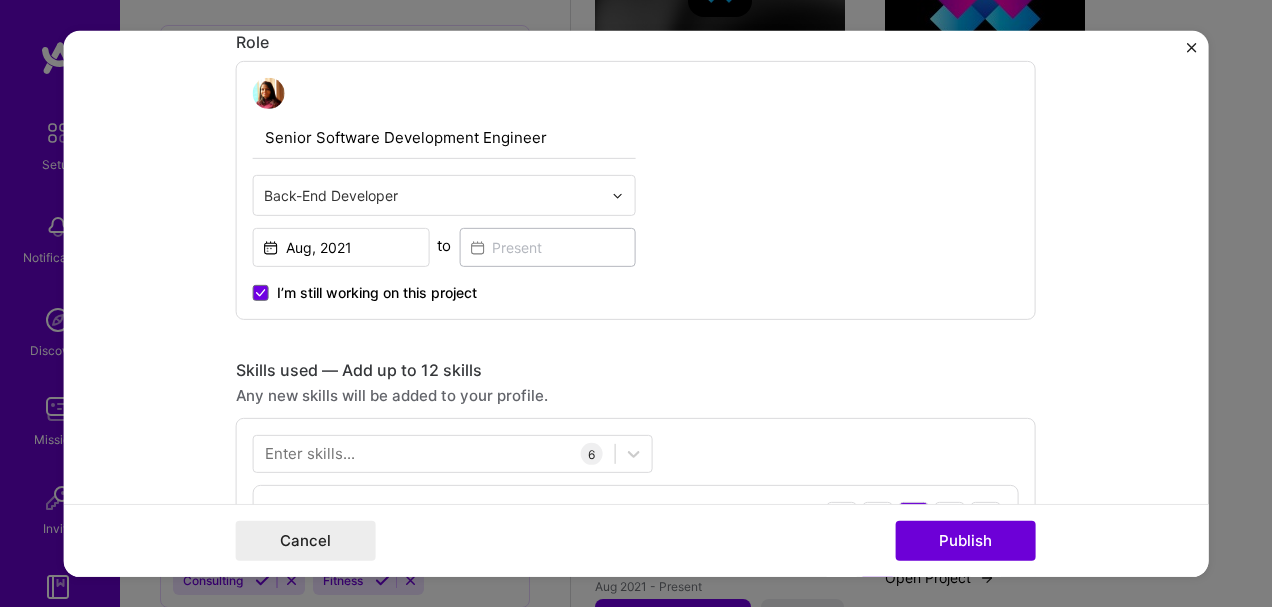 type 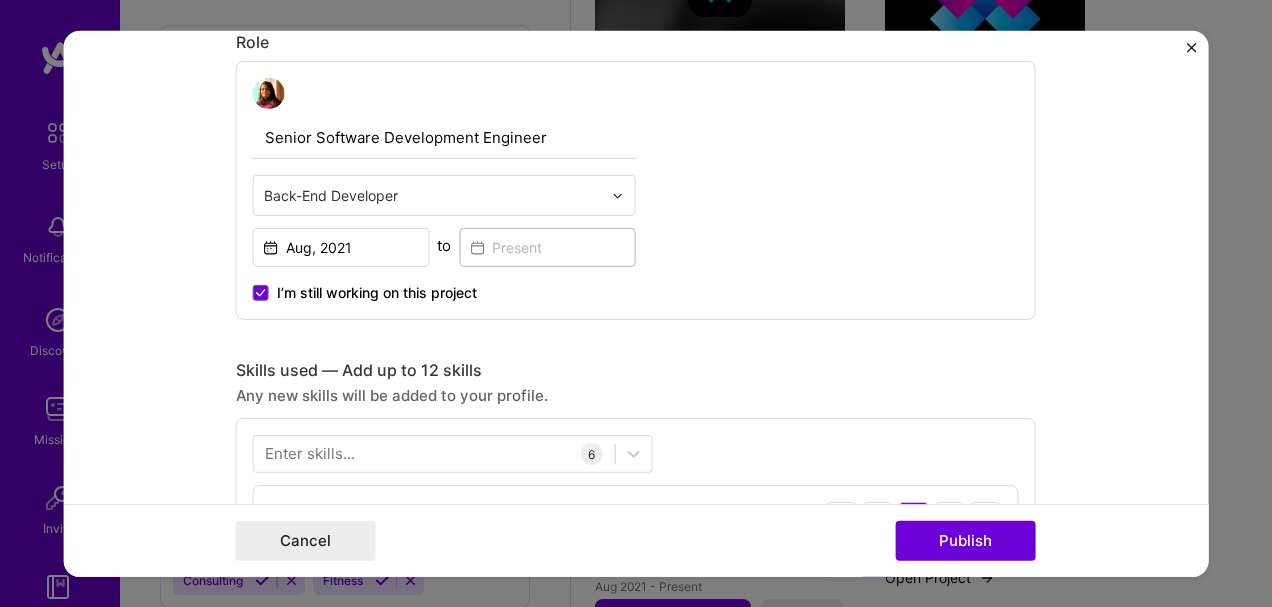 type 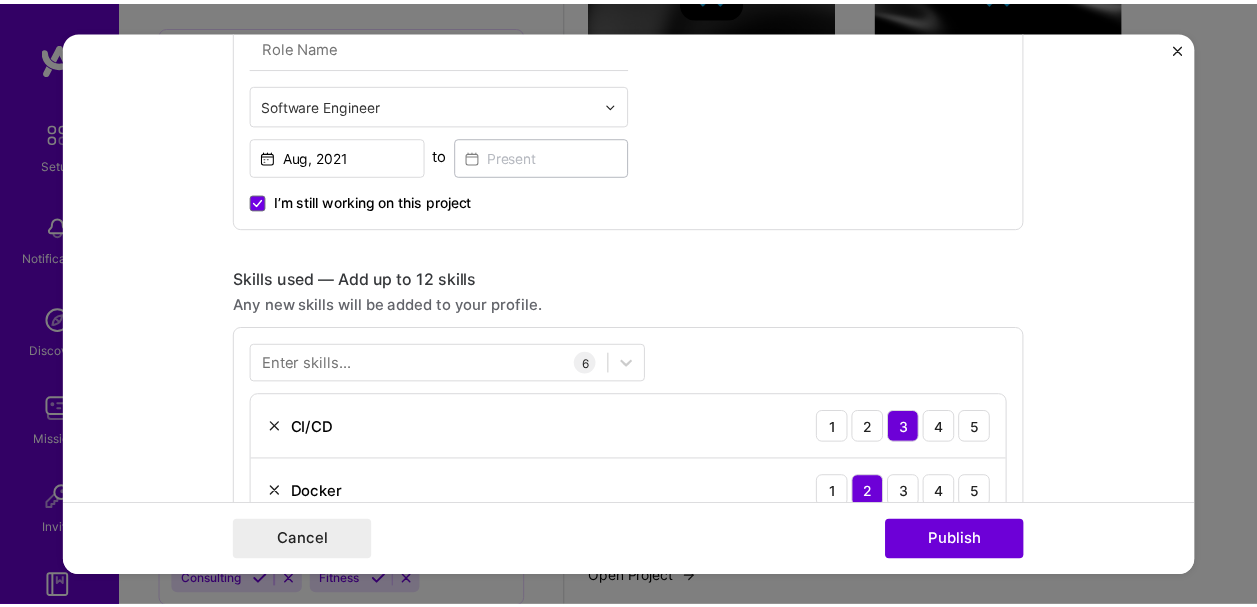 scroll, scrollTop: 579, scrollLeft: 0, axis: vertical 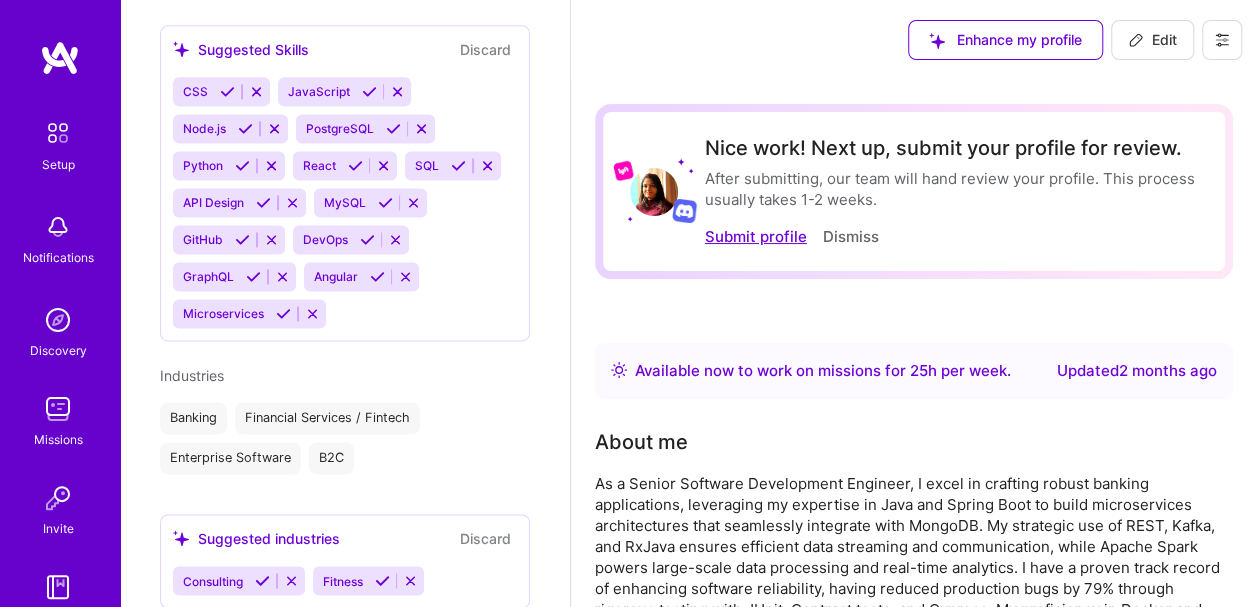 click on "Submit profile" at bounding box center (756, 236) 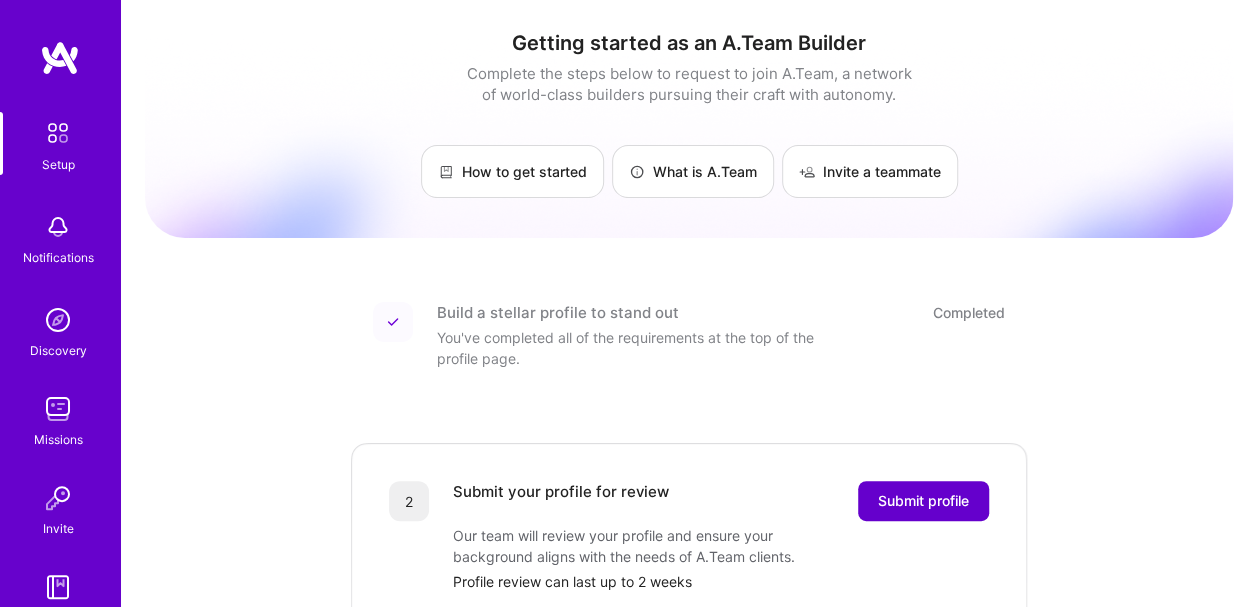 click on "Submit profile" at bounding box center (923, 501) 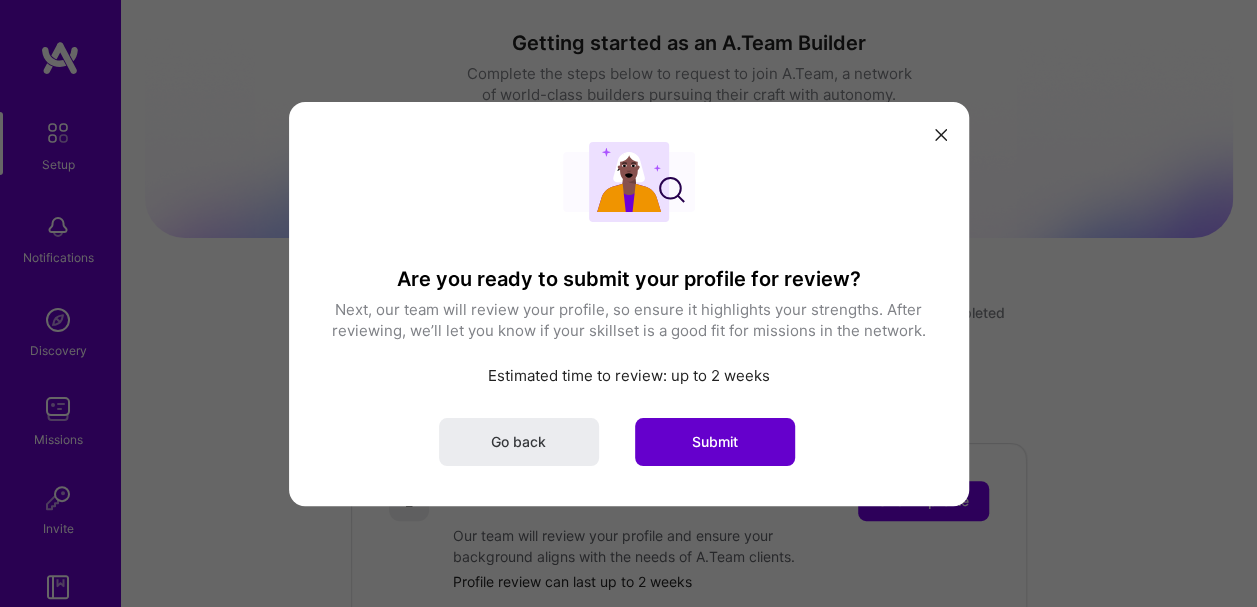 click on "Submit" at bounding box center (715, 441) 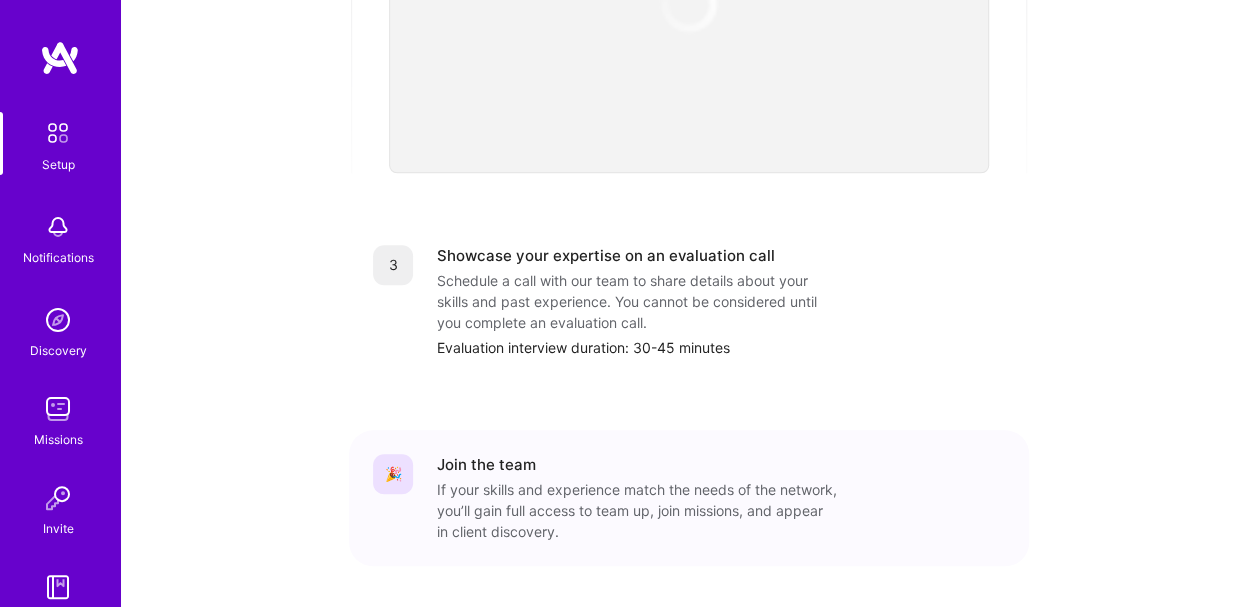 scroll, scrollTop: 846, scrollLeft: 0, axis: vertical 